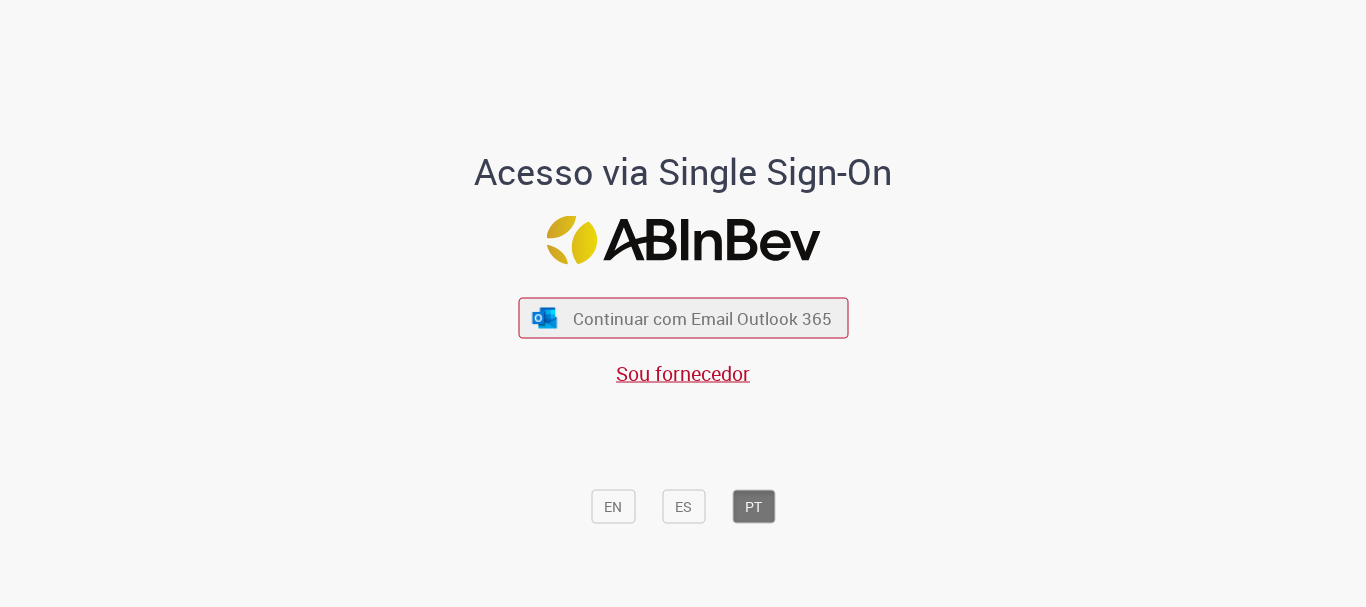 scroll, scrollTop: 0, scrollLeft: 0, axis: both 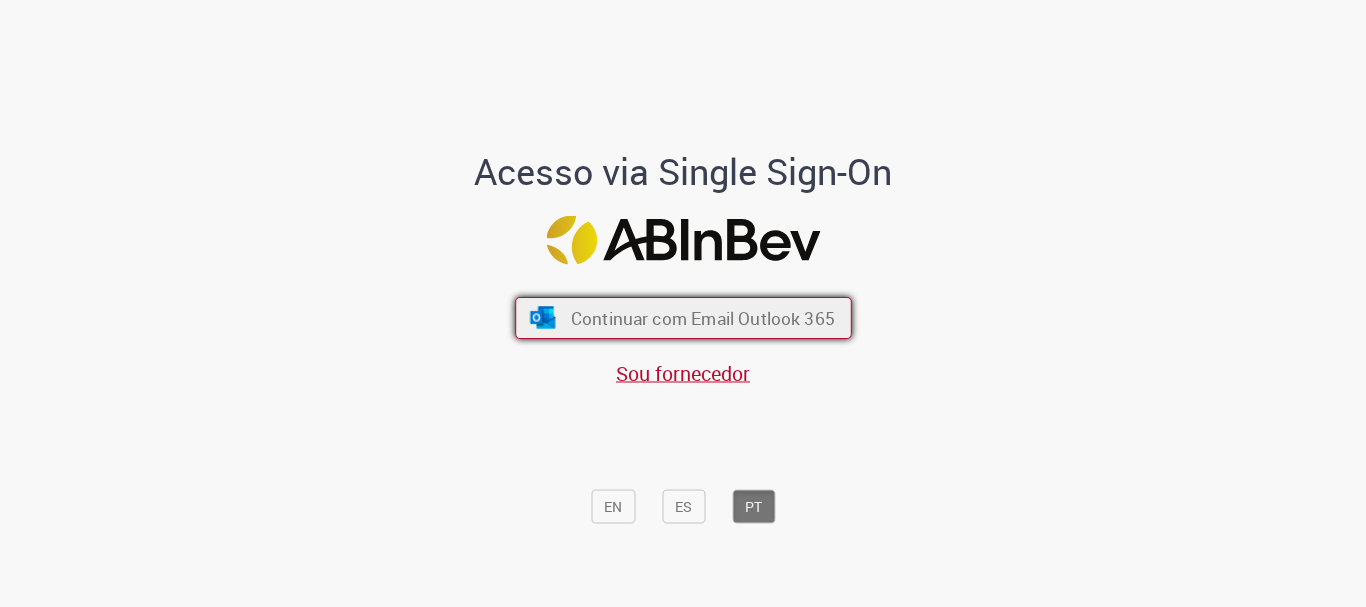 click on "Continuar com Email Outlook 365" at bounding box center [683, 318] 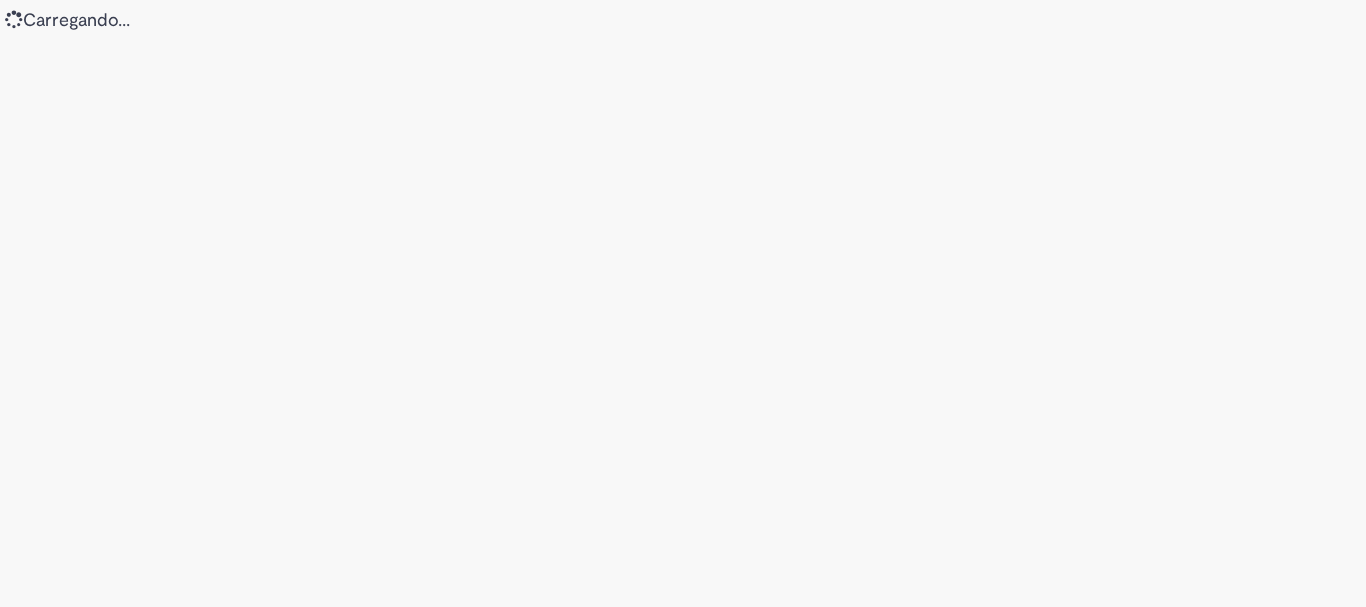 scroll, scrollTop: 0, scrollLeft: 0, axis: both 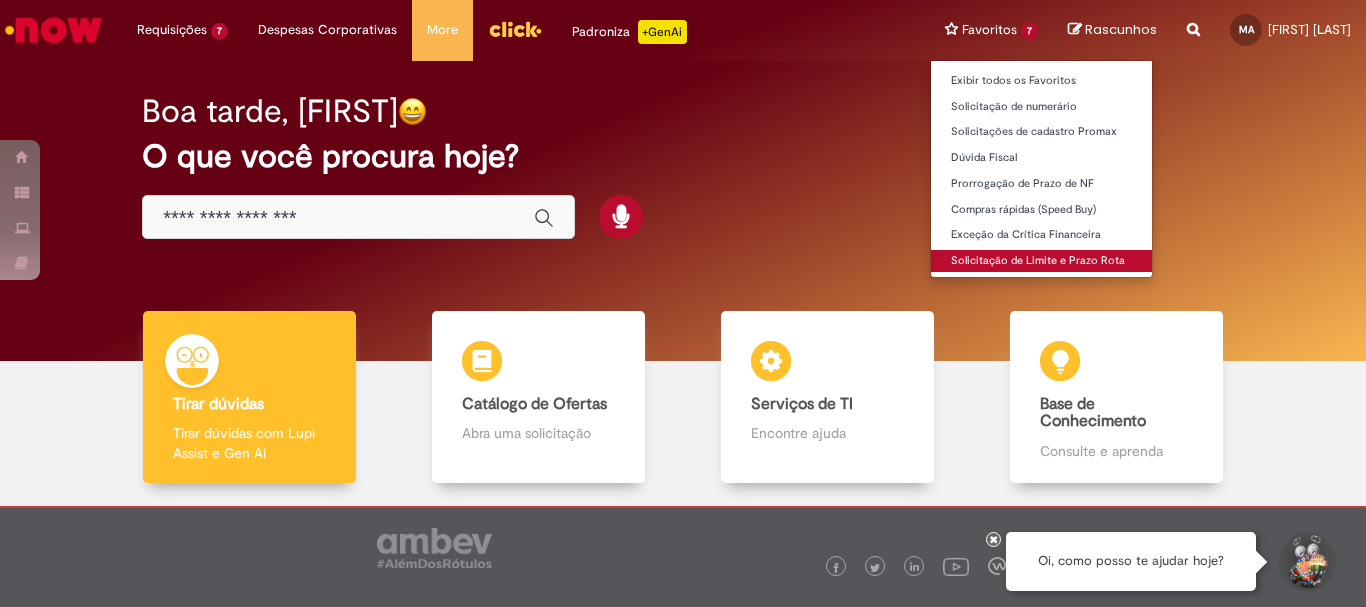 click on "Solicitação de Limite e Prazo Rota" at bounding box center (1041, 261) 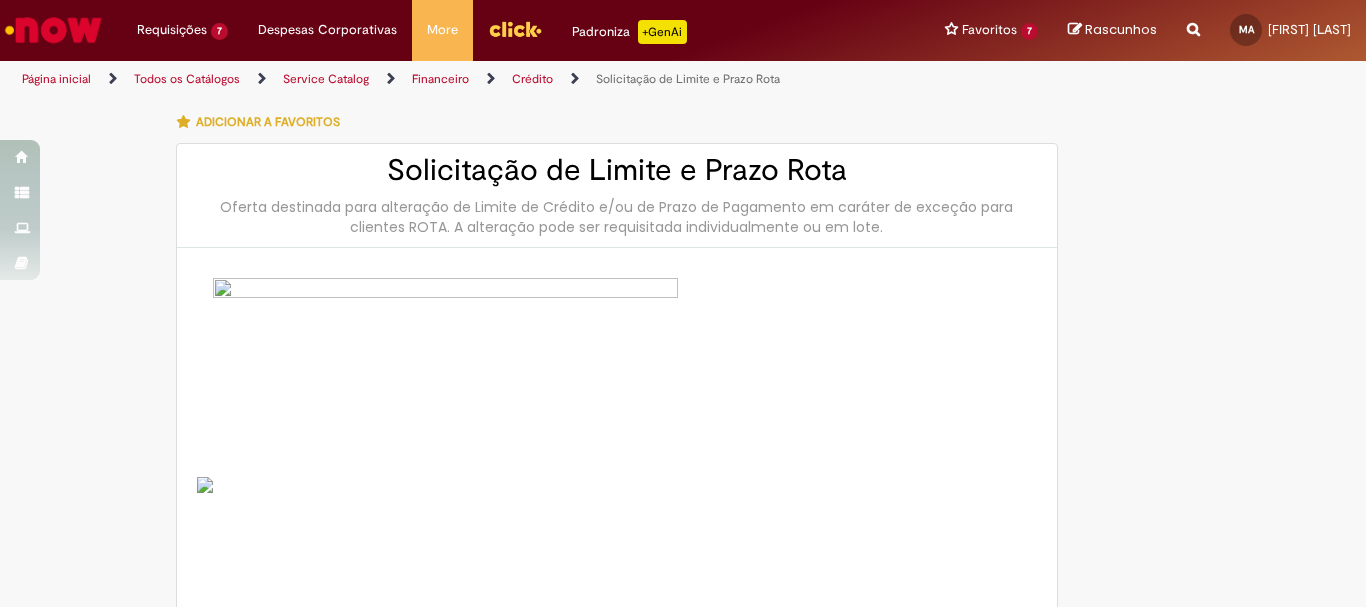 type on "********" 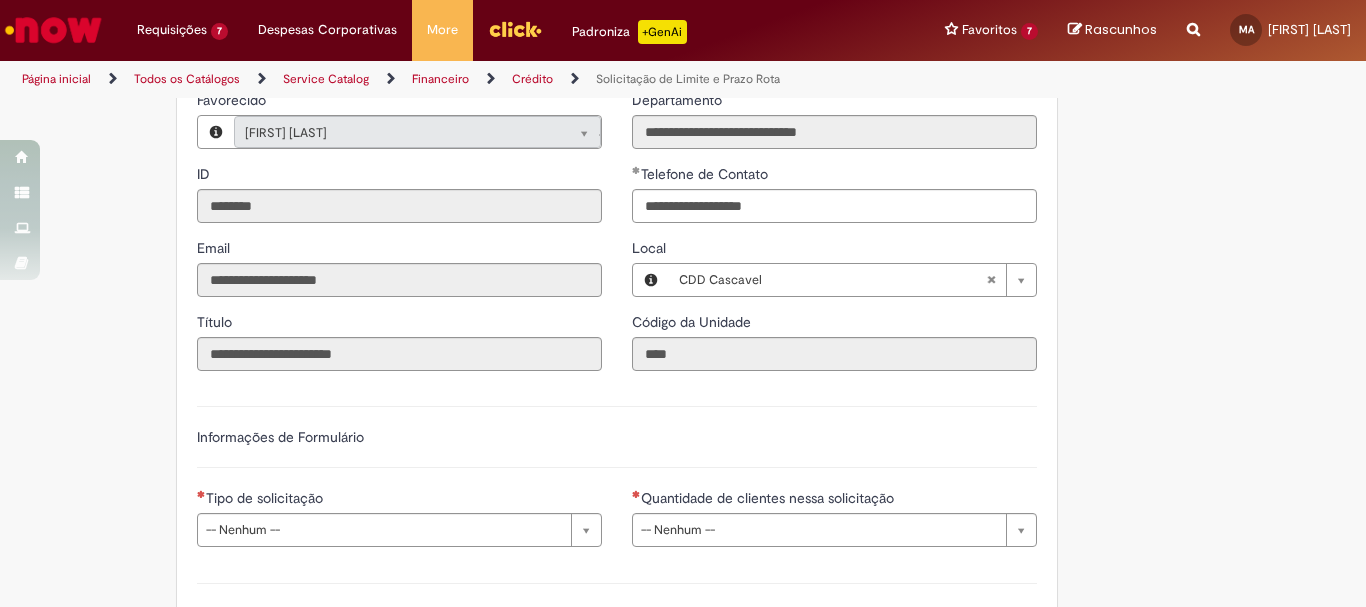 scroll, scrollTop: 900, scrollLeft: 0, axis: vertical 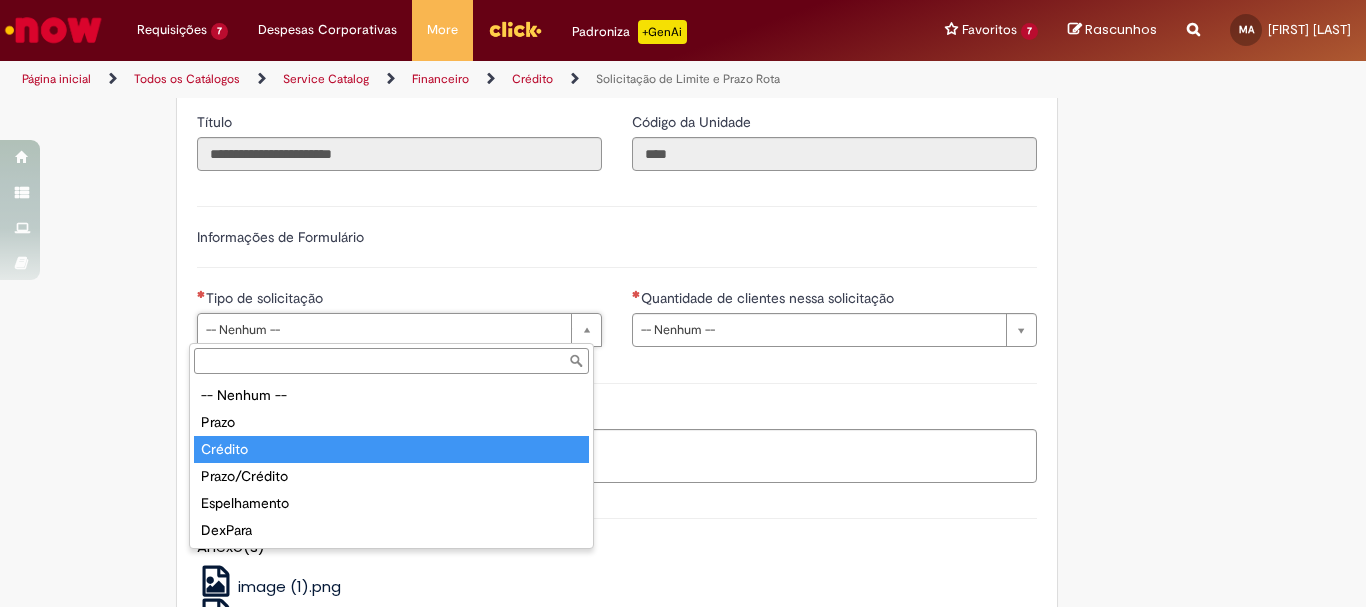 type on "*******" 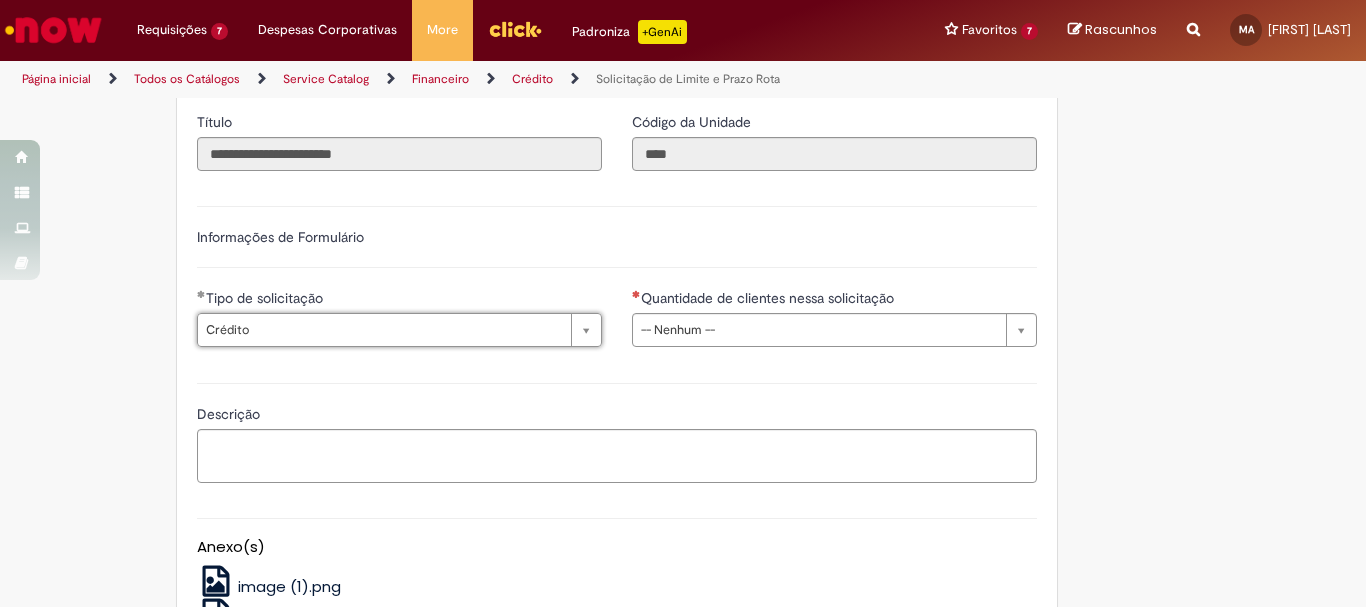 click on "Quantidade de clientes nessa solicitação" at bounding box center [834, 300] 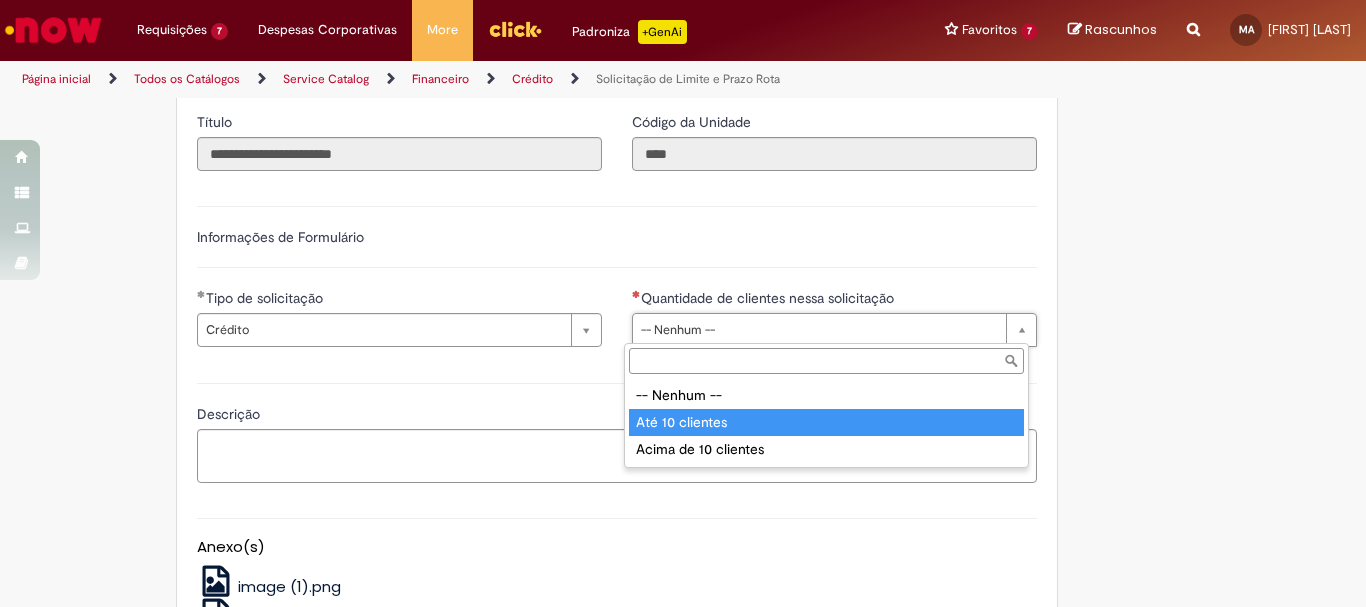type on "**********" 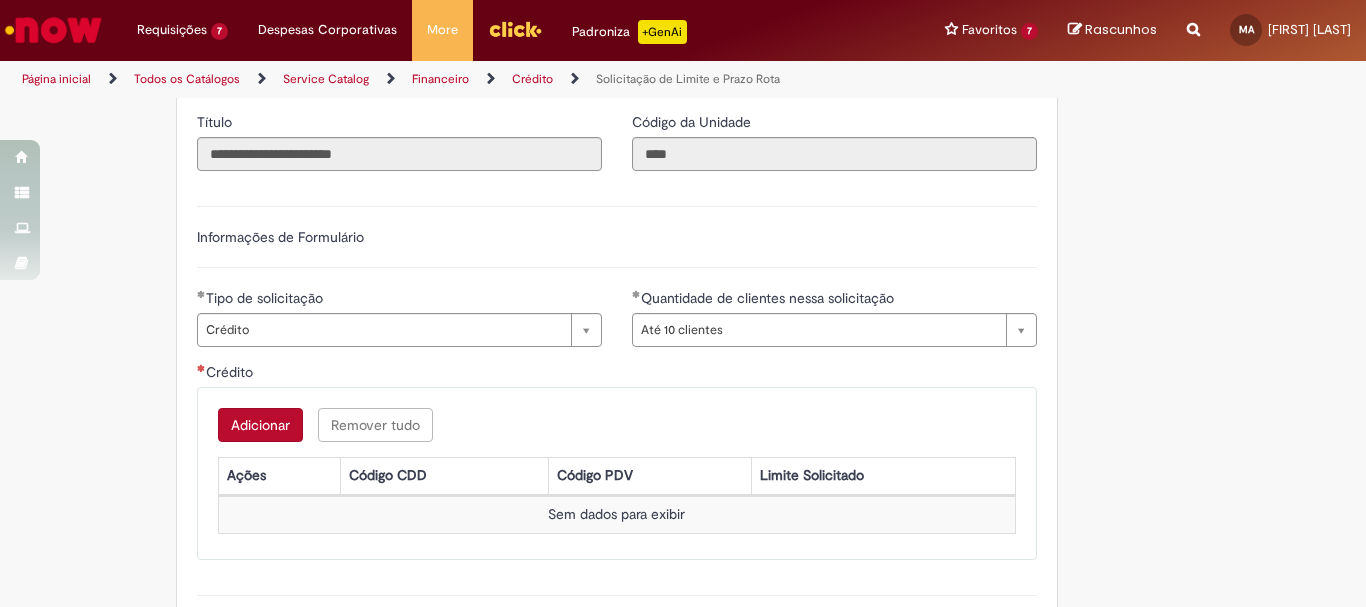 click on "Adicionar" at bounding box center (260, 425) 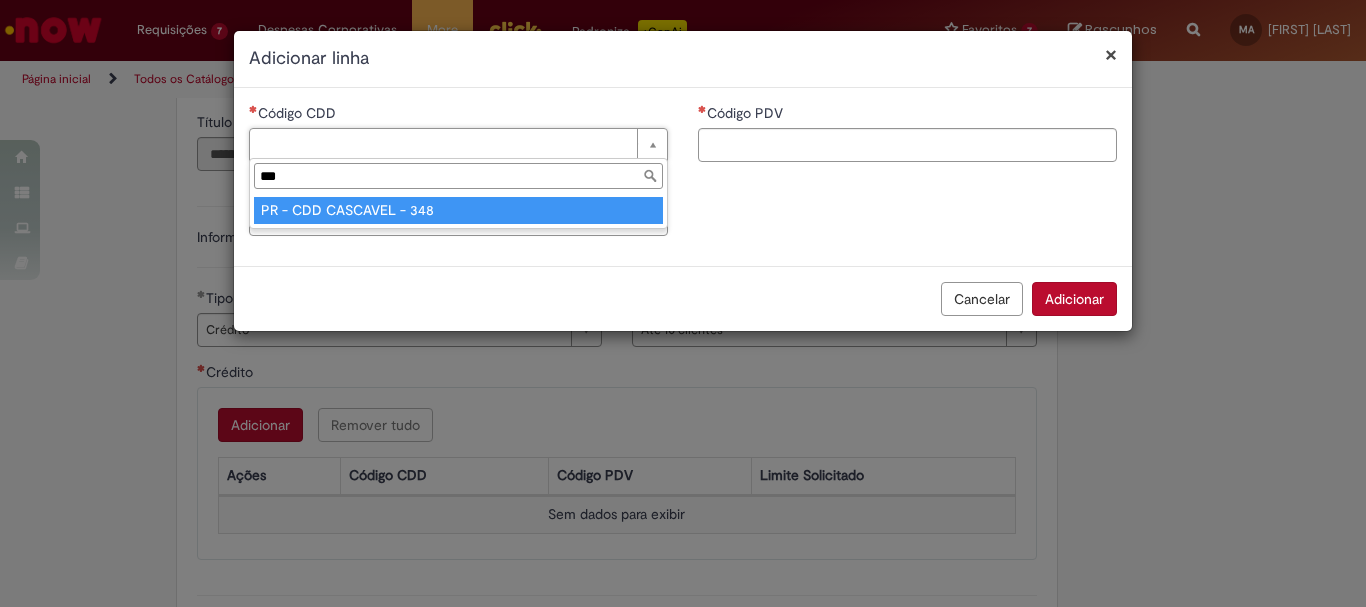 type on "***" 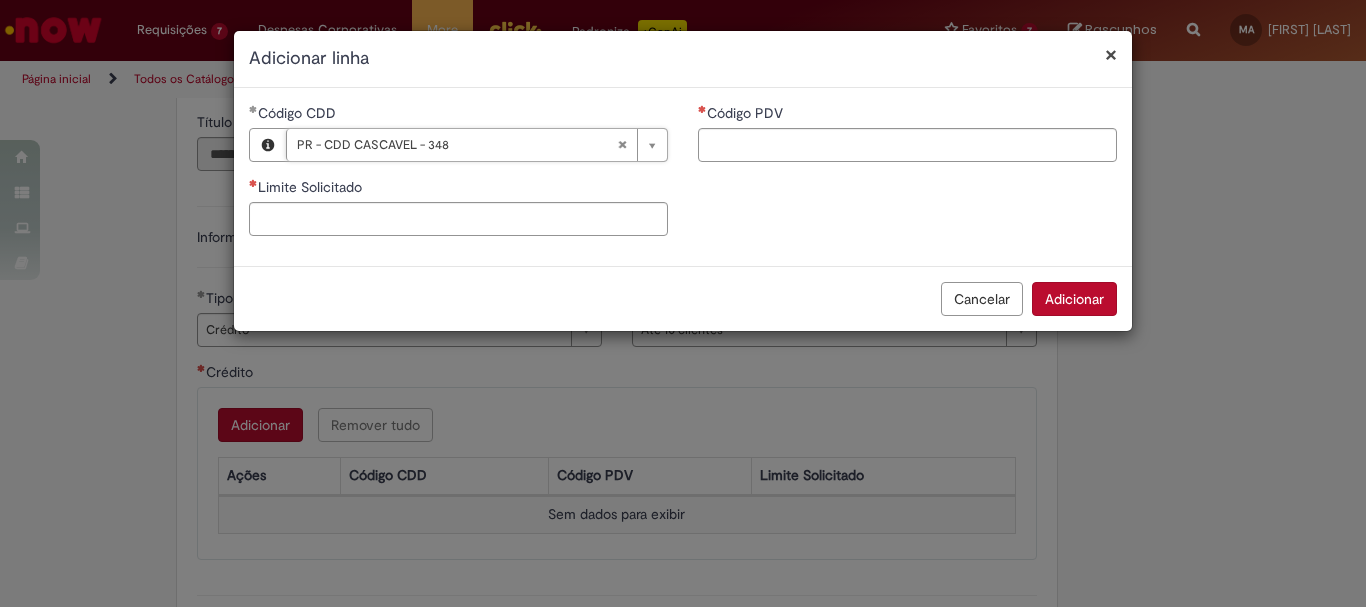 click on "**********" at bounding box center (683, 177) 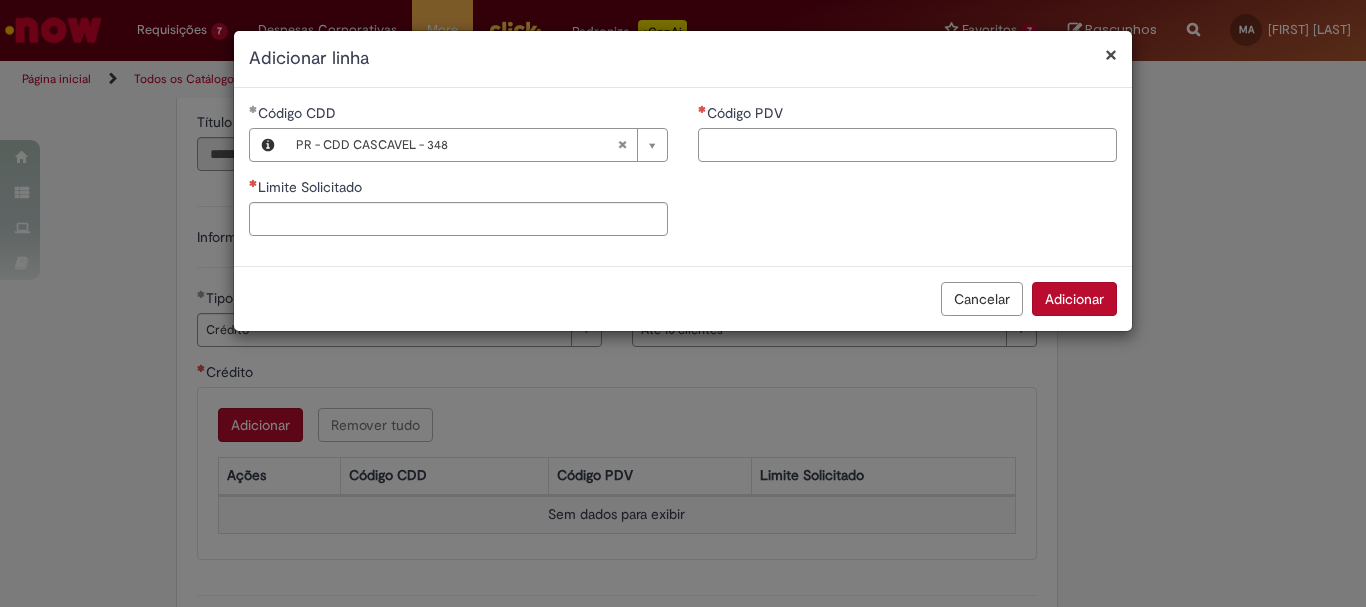 click on "Código PDV" at bounding box center (907, 145) 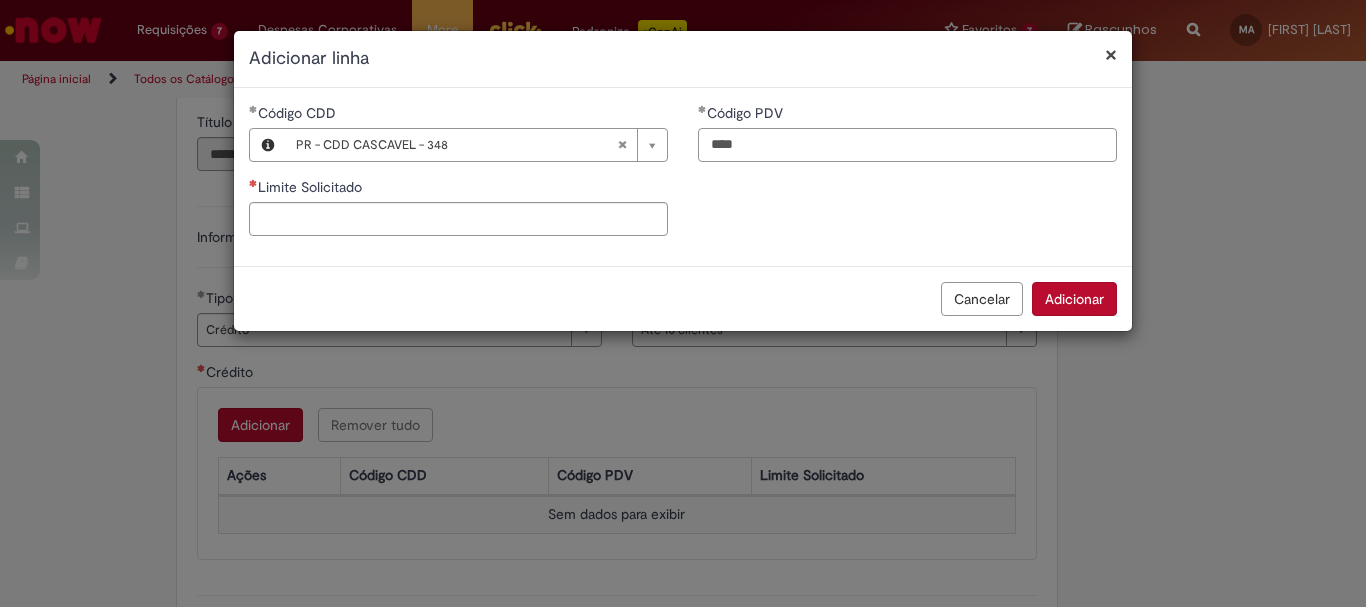 type on "****" 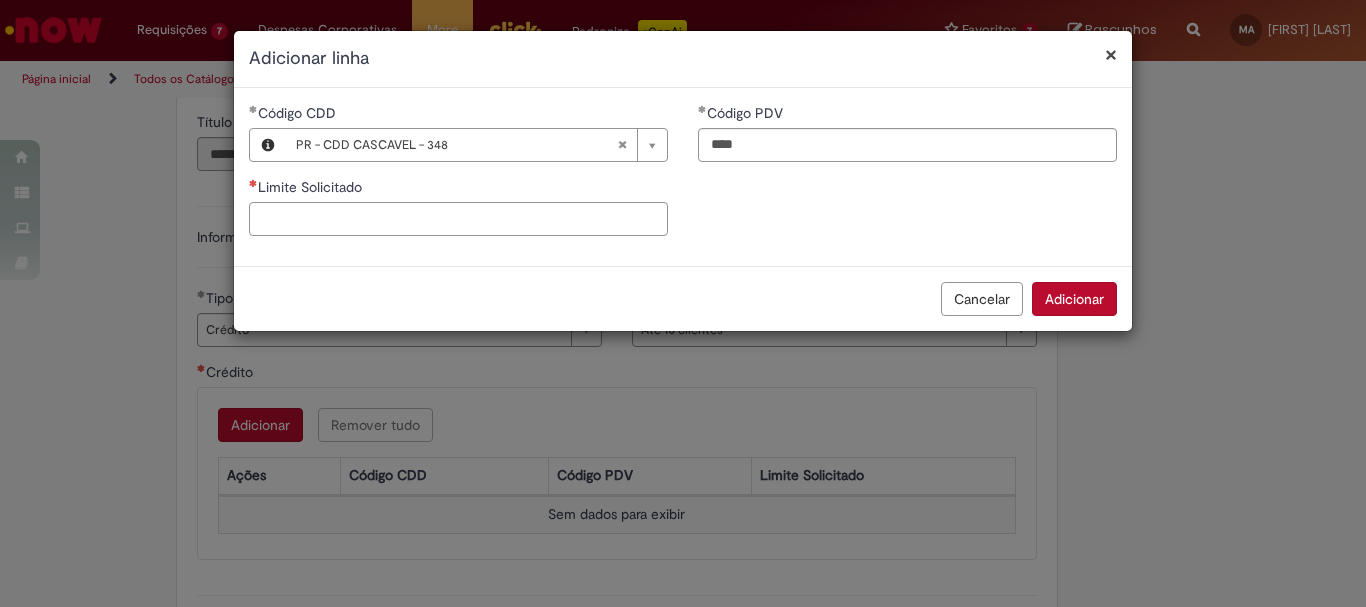 click on "Limite Solicitado" at bounding box center (458, 219) 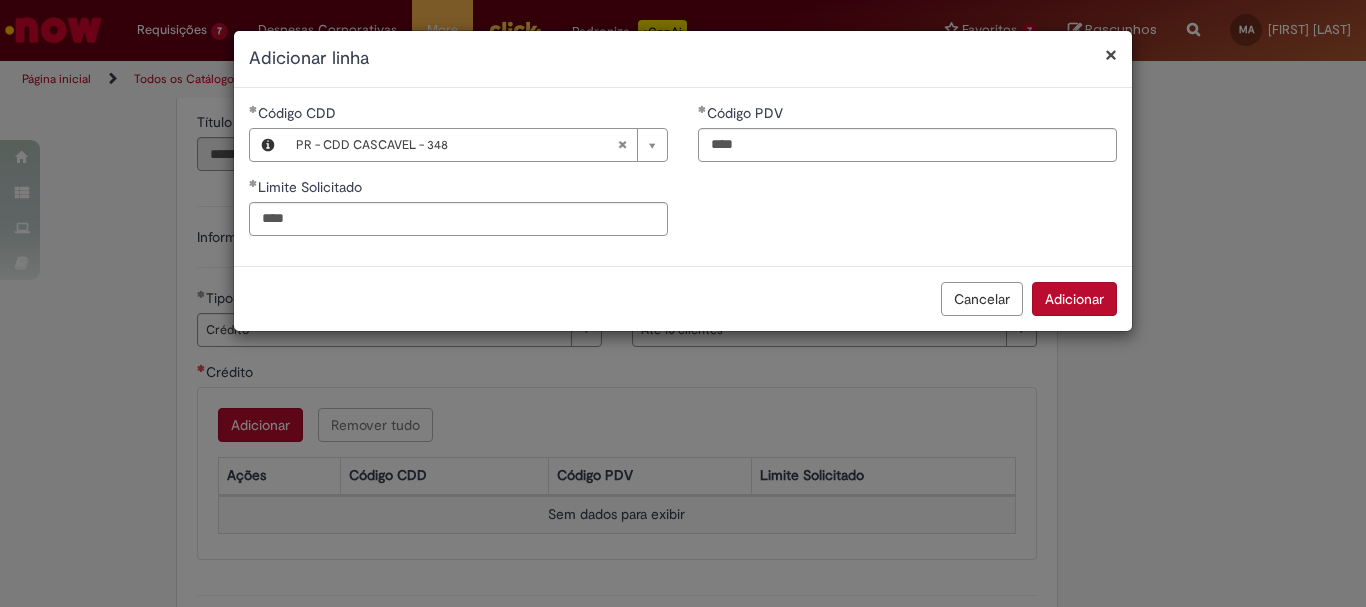 type on "********" 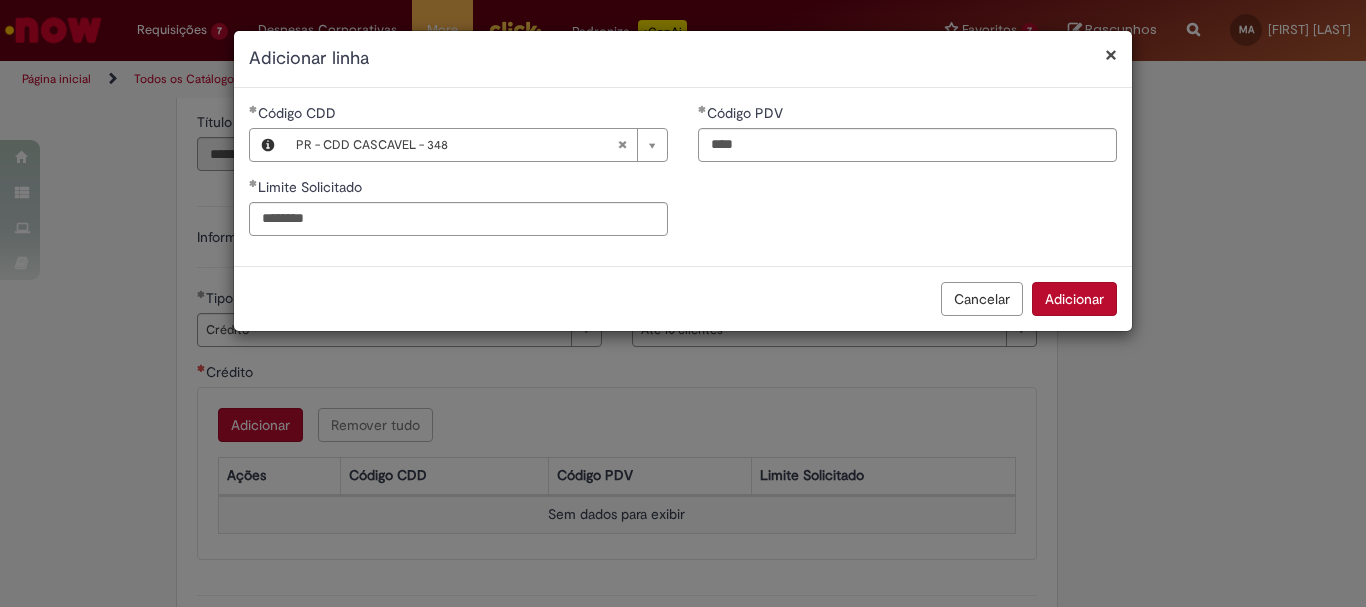 click on "**********" at bounding box center [683, 177] 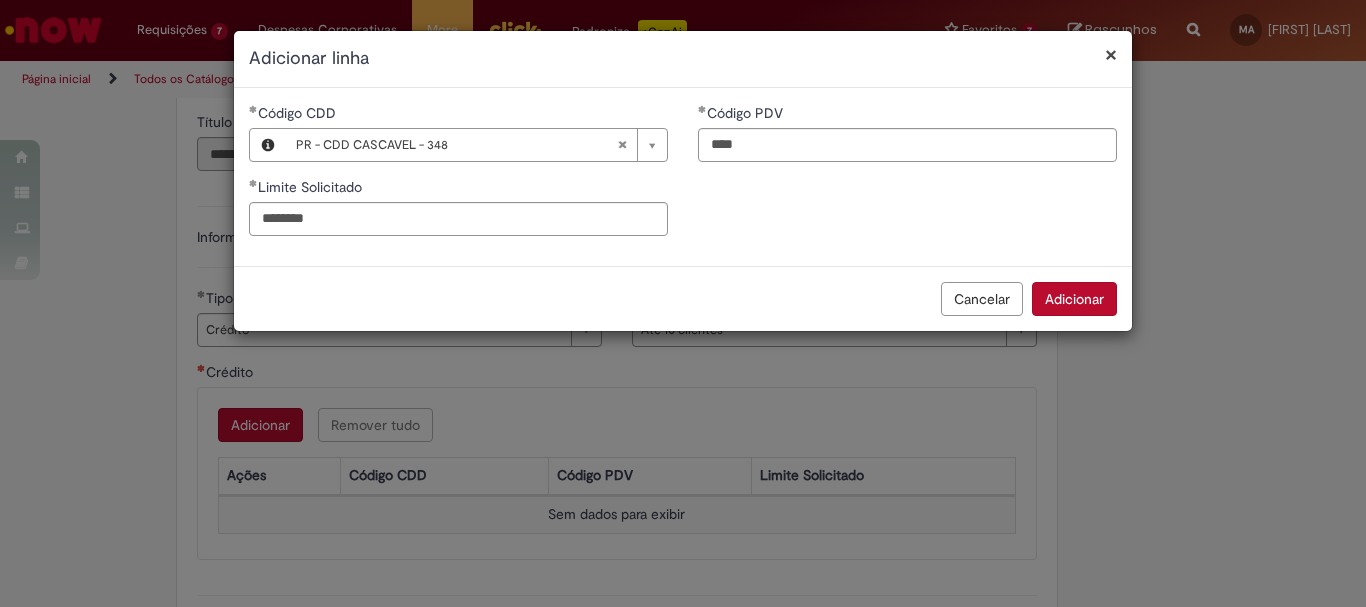click on "Adicionar" at bounding box center (1074, 299) 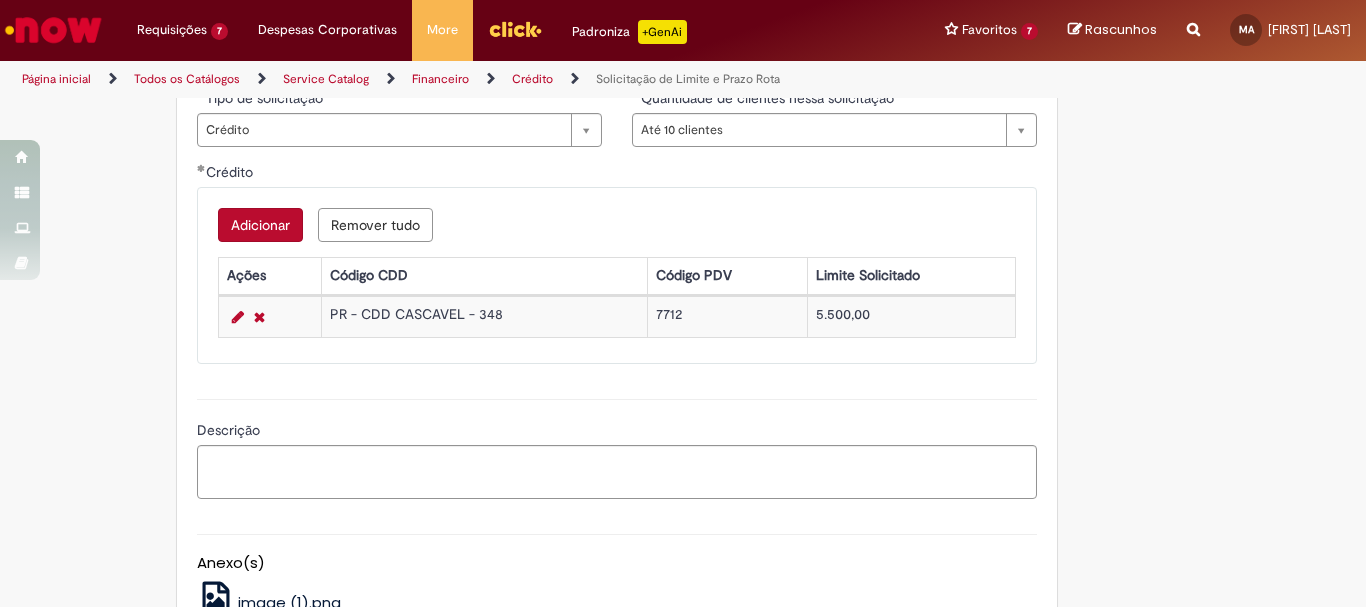 scroll, scrollTop: 1200, scrollLeft: 0, axis: vertical 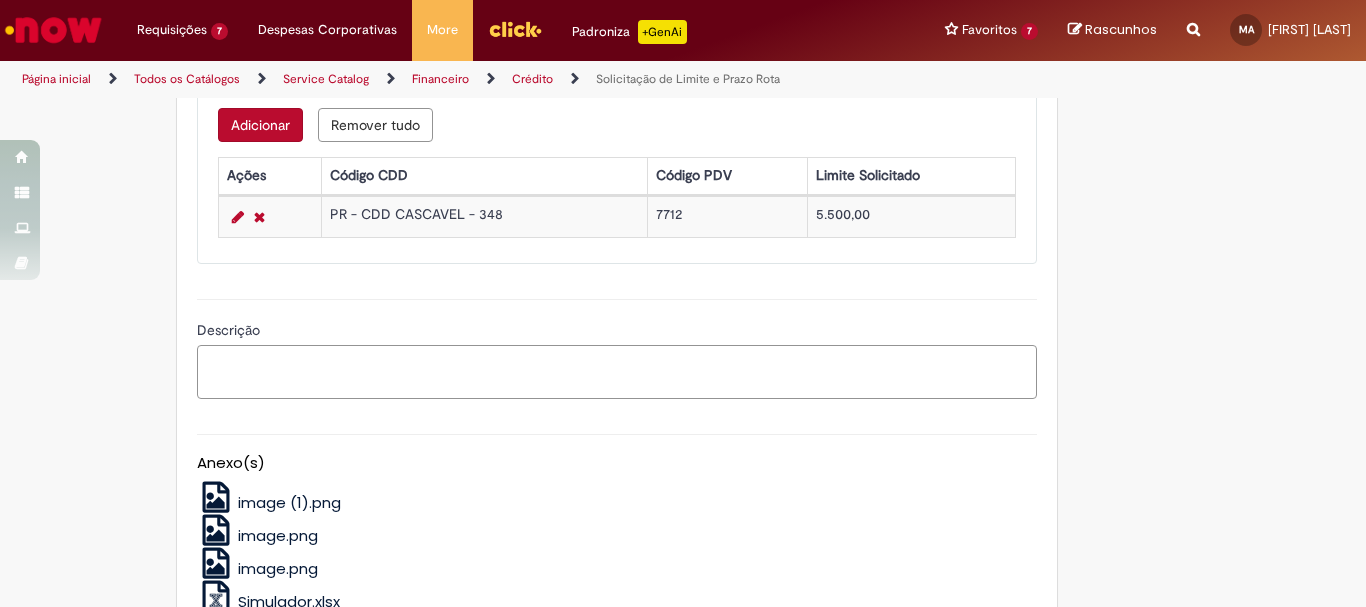 click on "Descrição" at bounding box center (617, 372) 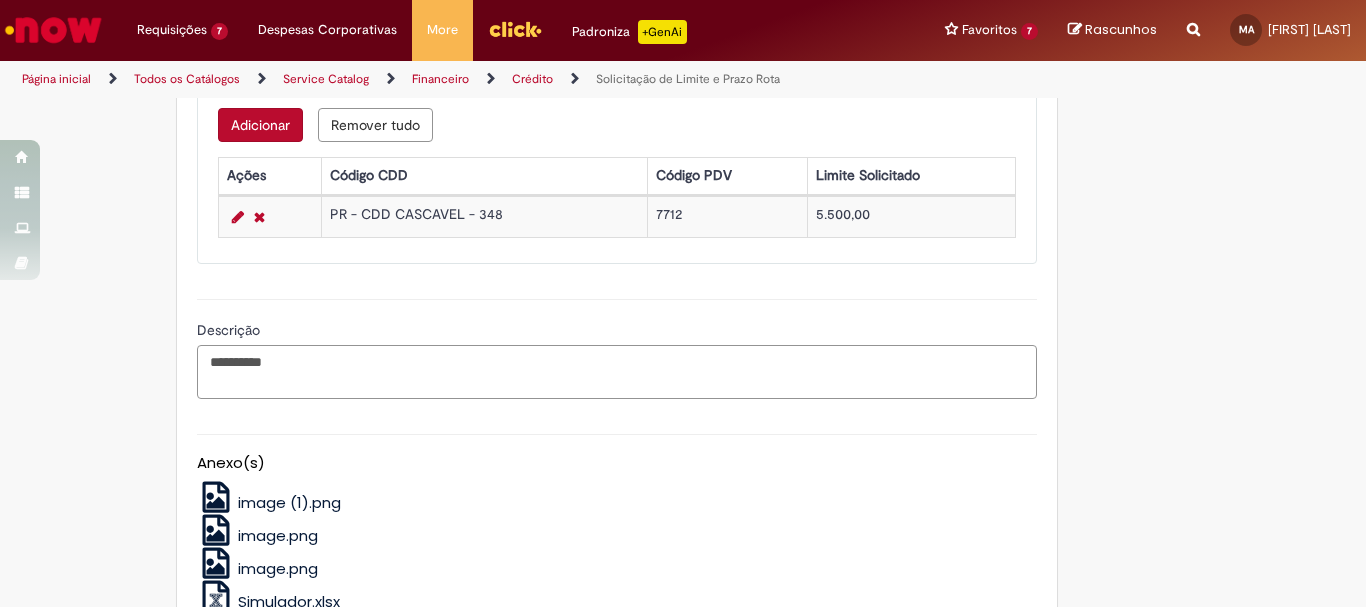 type on "**********" 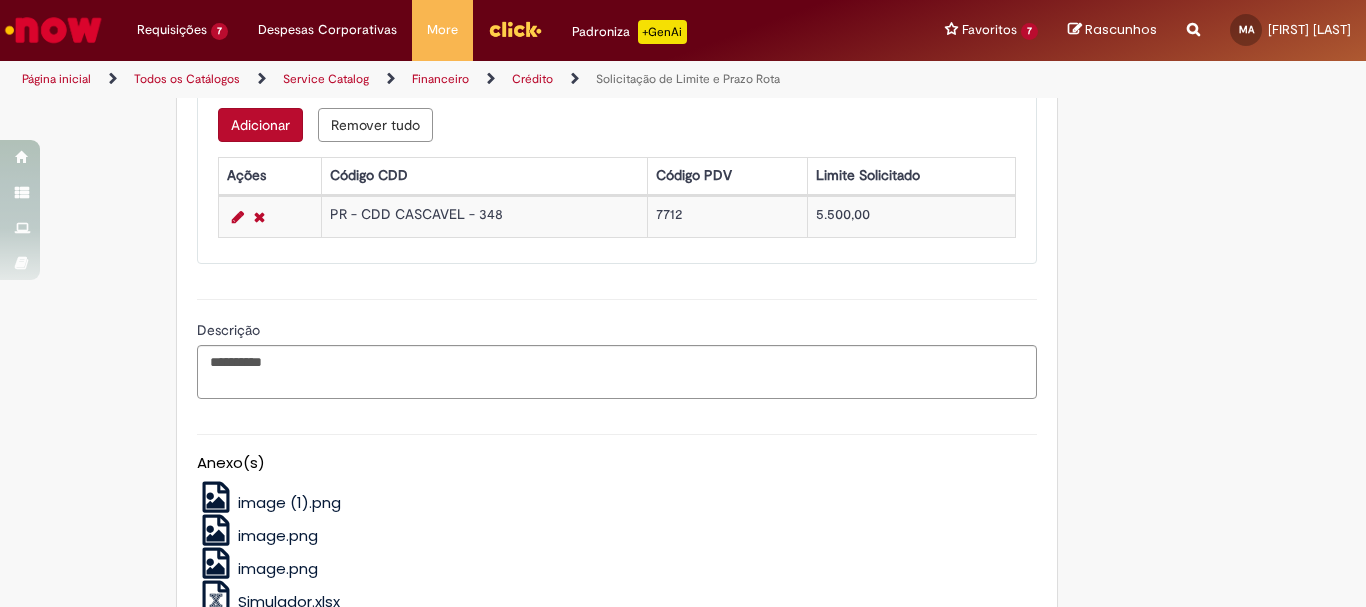 drag, startPoint x: 1117, startPoint y: 310, endPoint x: 1118, endPoint y: 349, distance: 39.012817 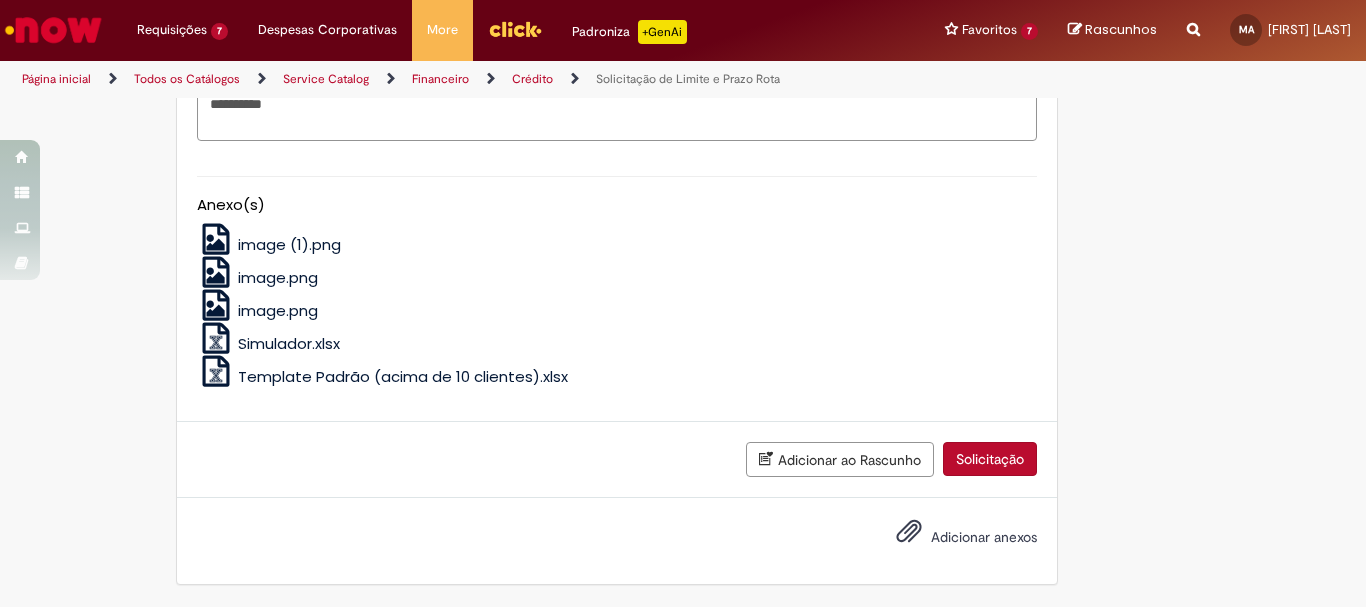 click on "Solicitação" at bounding box center (990, 459) 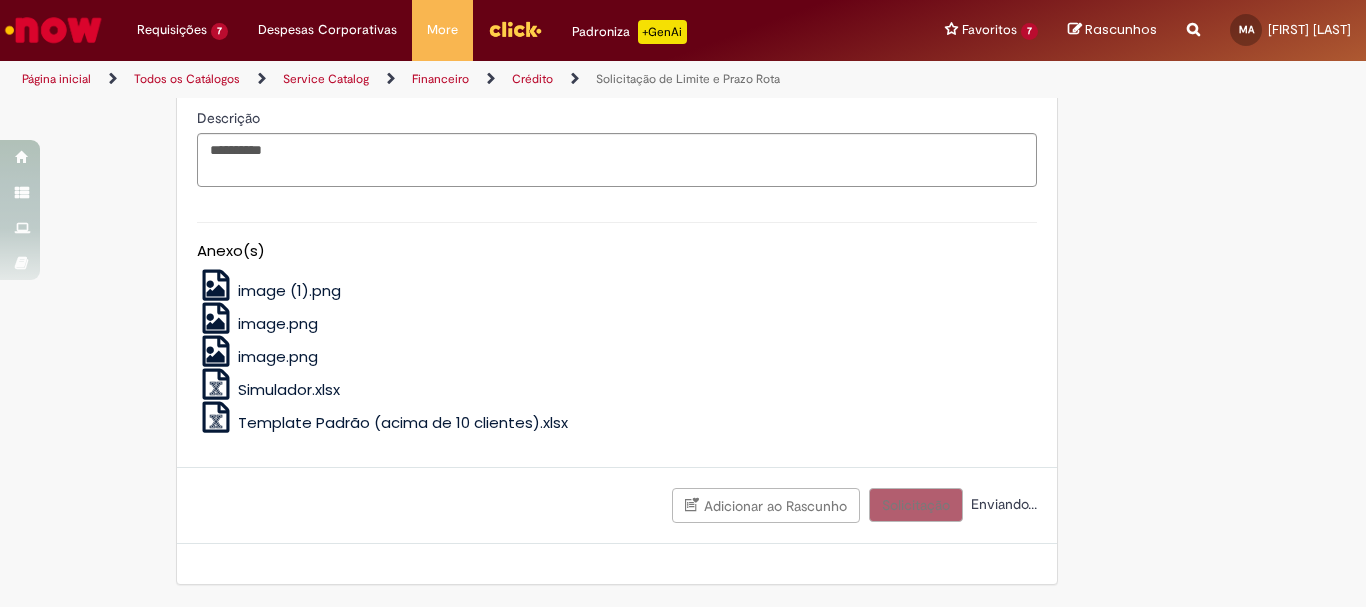 scroll, scrollTop: 1412, scrollLeft: 0, axis: vertical 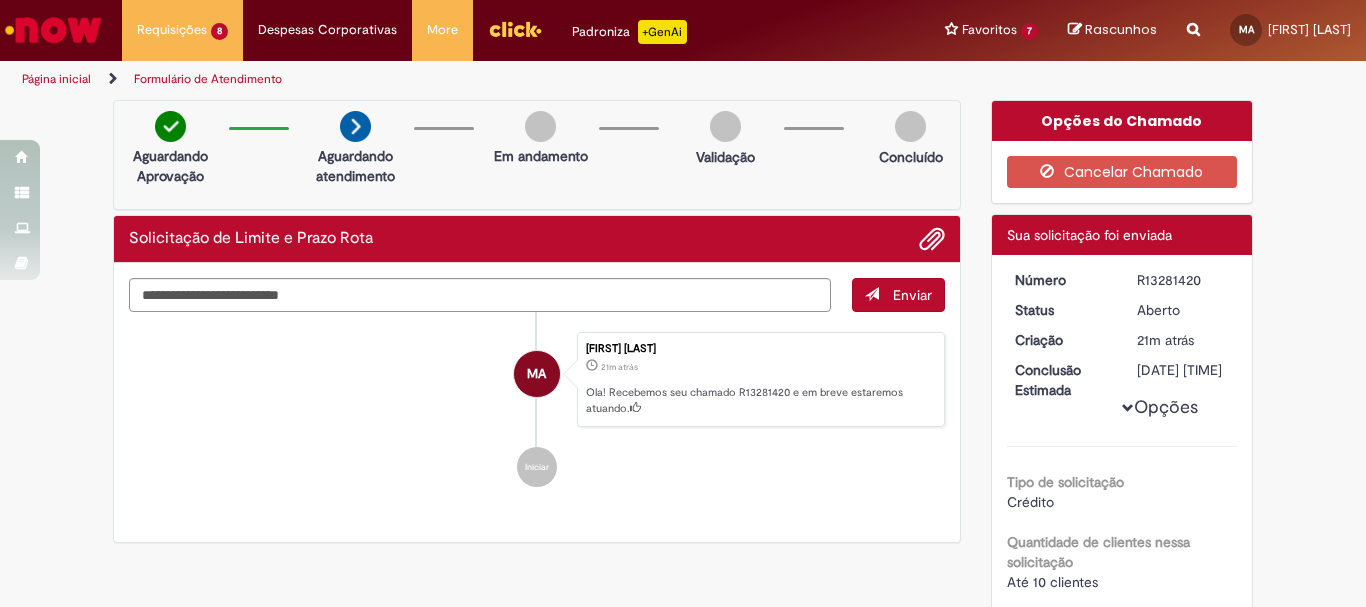 click at bounding box center (1193, 18) 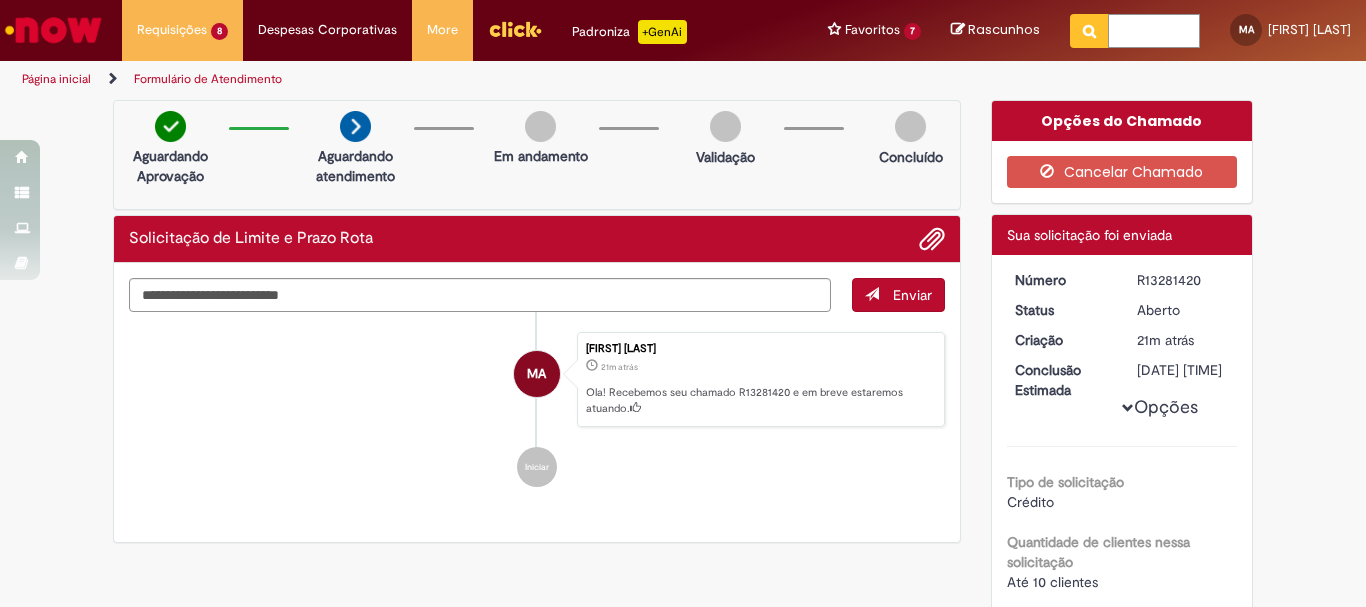 click at bounding box center [1154, 31] 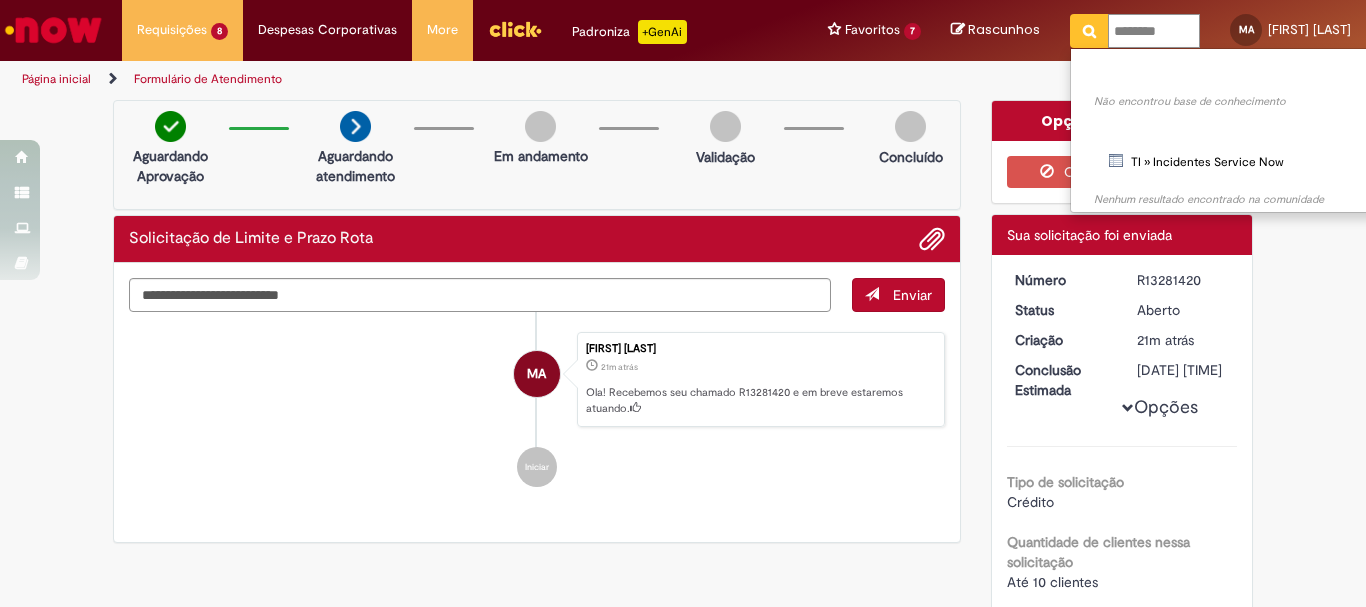 type on "*********" 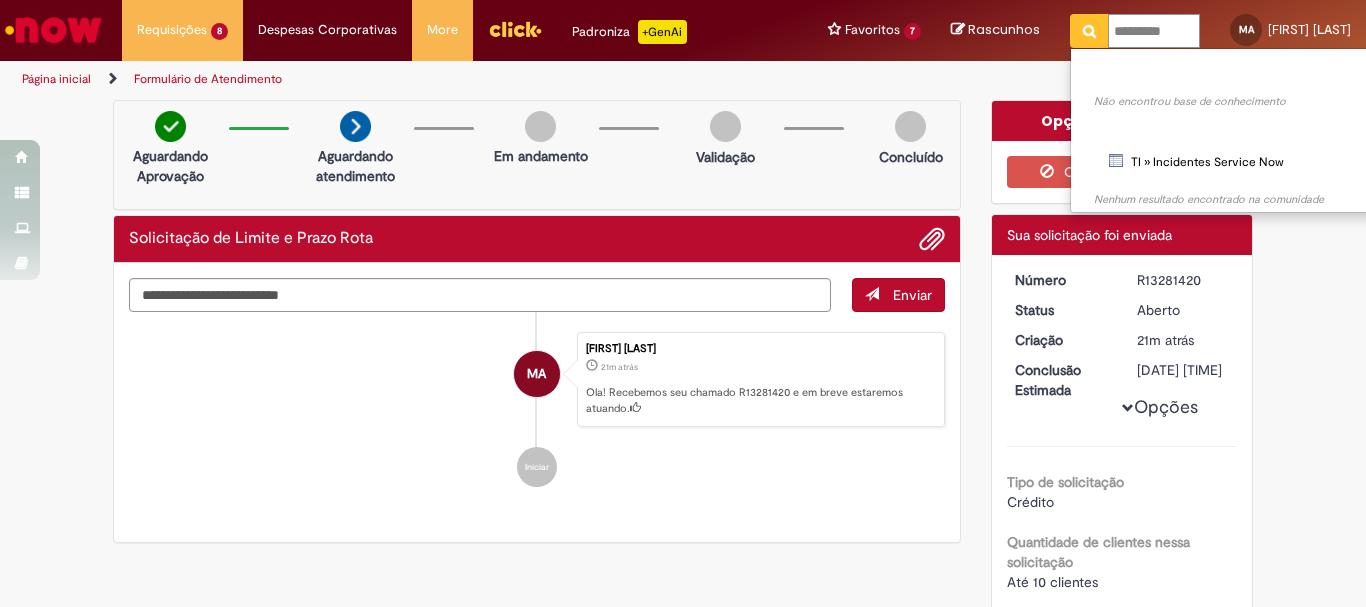 click at bounding box center (1089, 31) 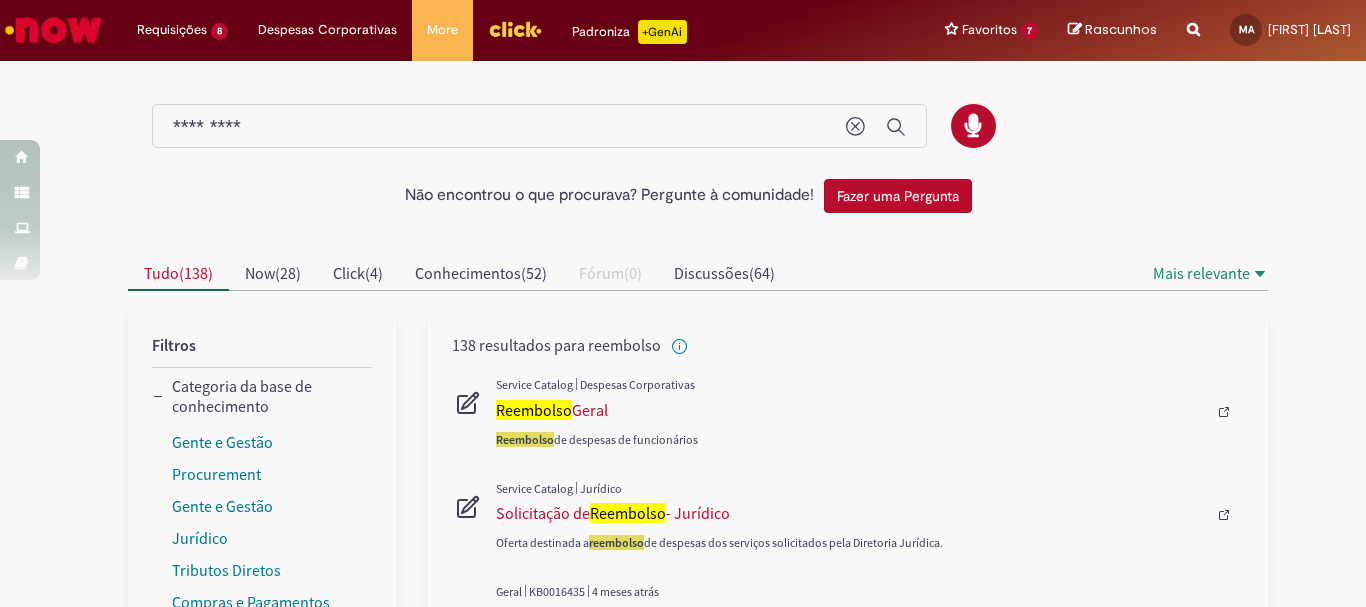 scroll, scrollTop: 100, scrollLeft: 0, axis: vertical 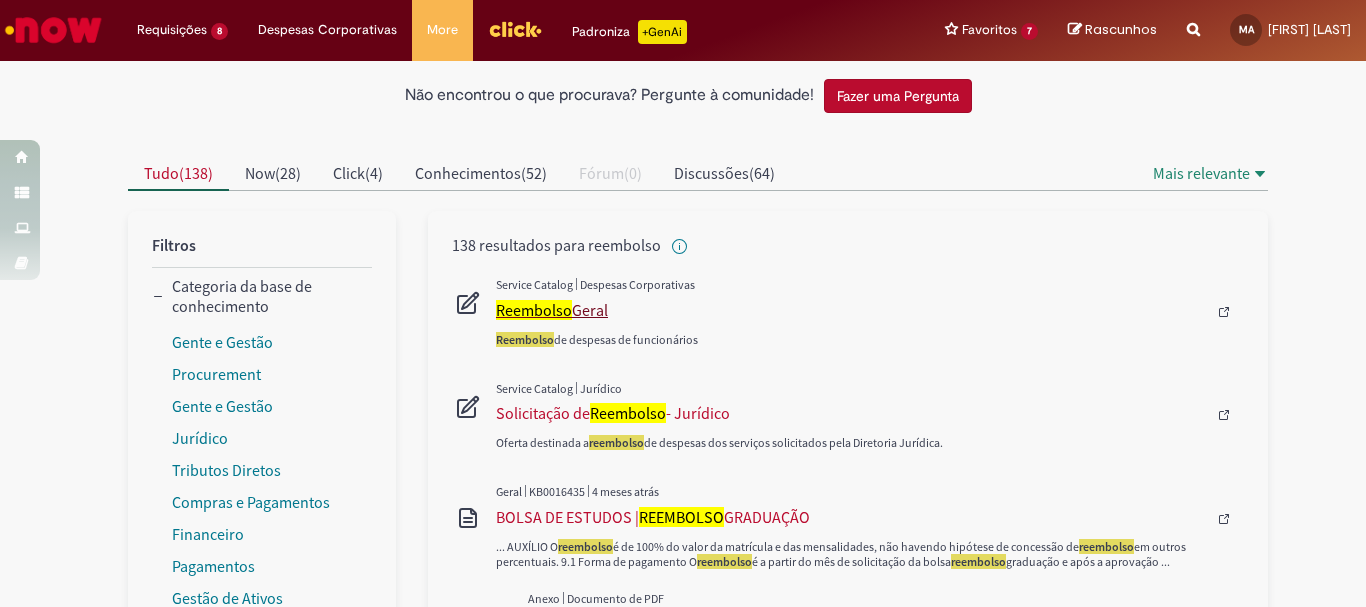 click on "Reembolso" at bounding box center (534, 310) 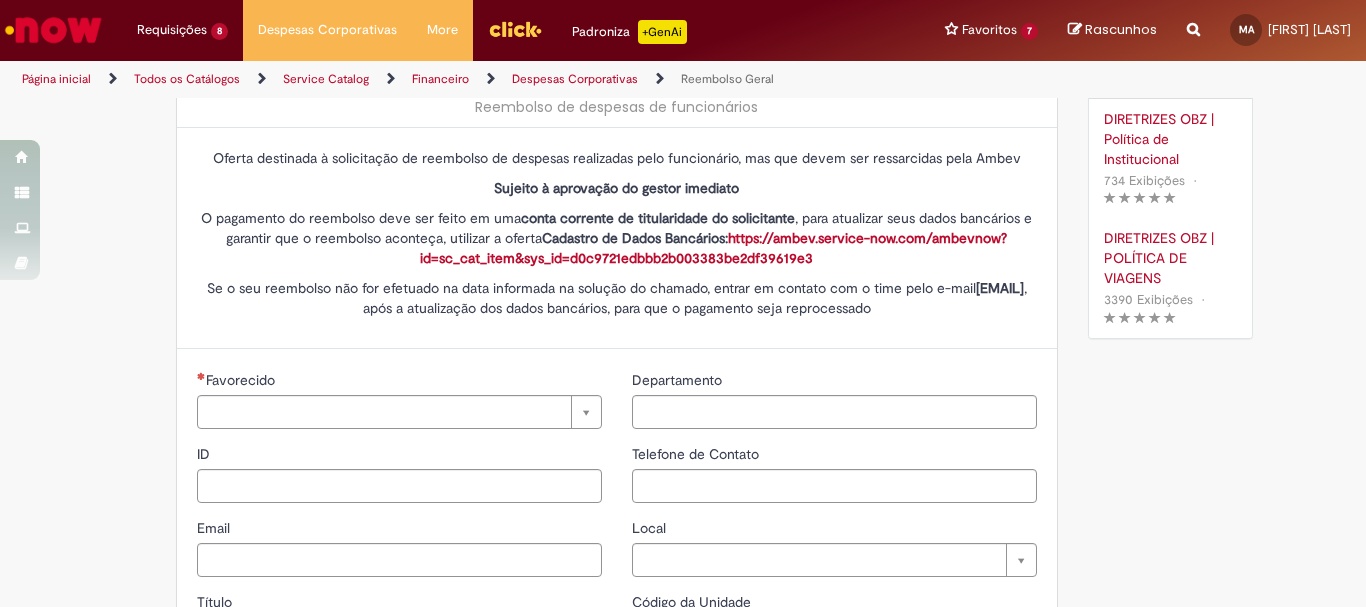 type on "********" 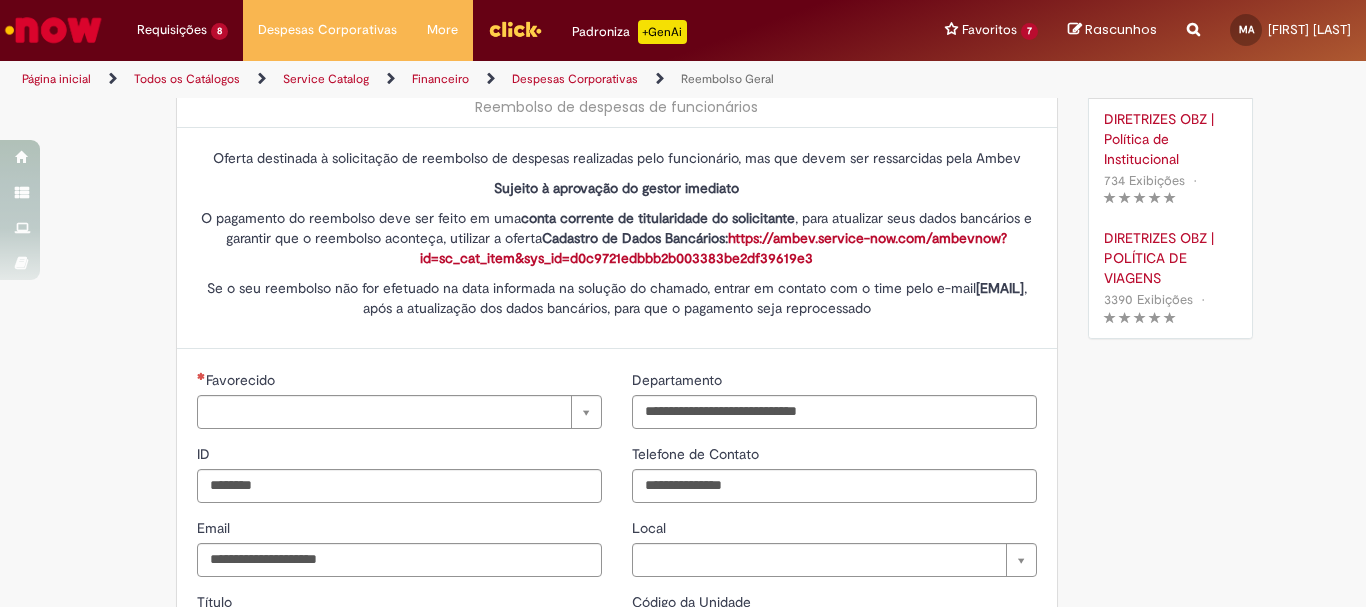 scroll, scrollTop: 0, scrollLeft: 0, axis: both 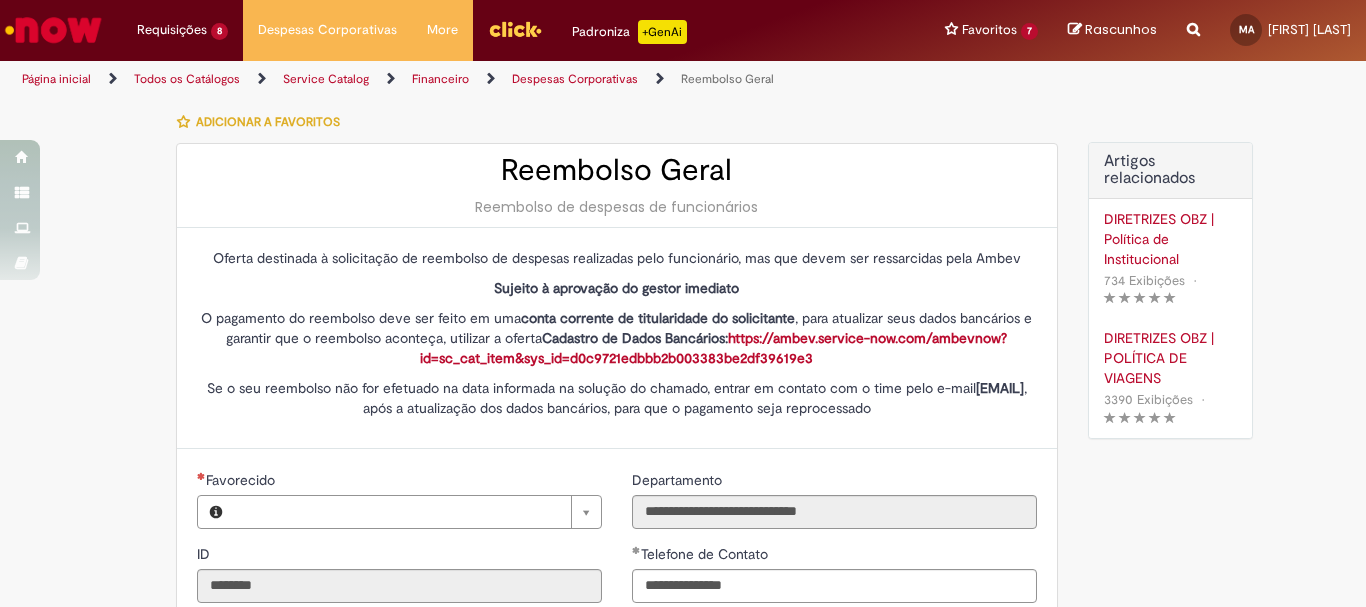 type on "**********" 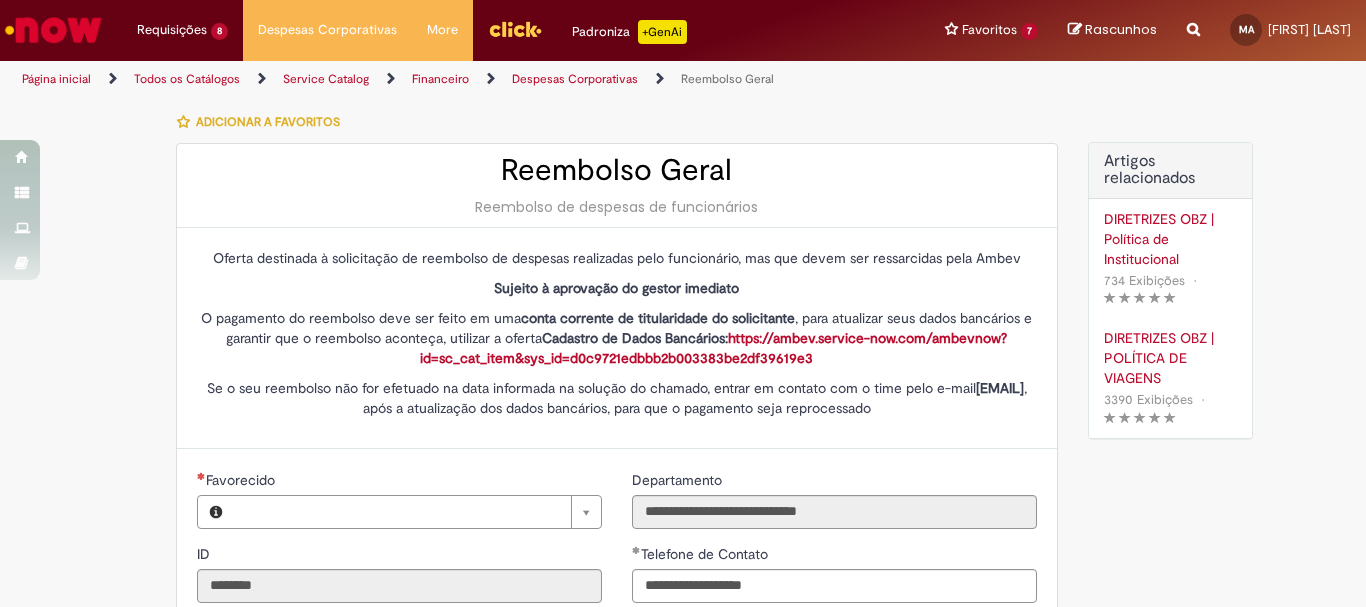 type on "**********" 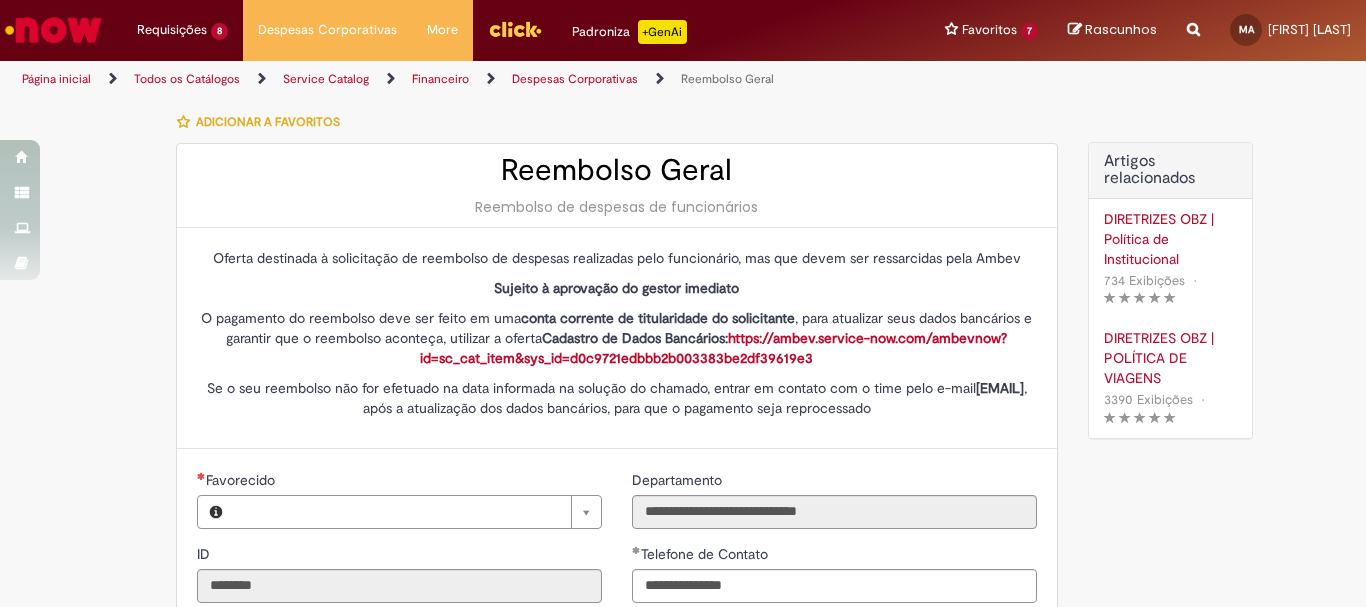 type on "**********" 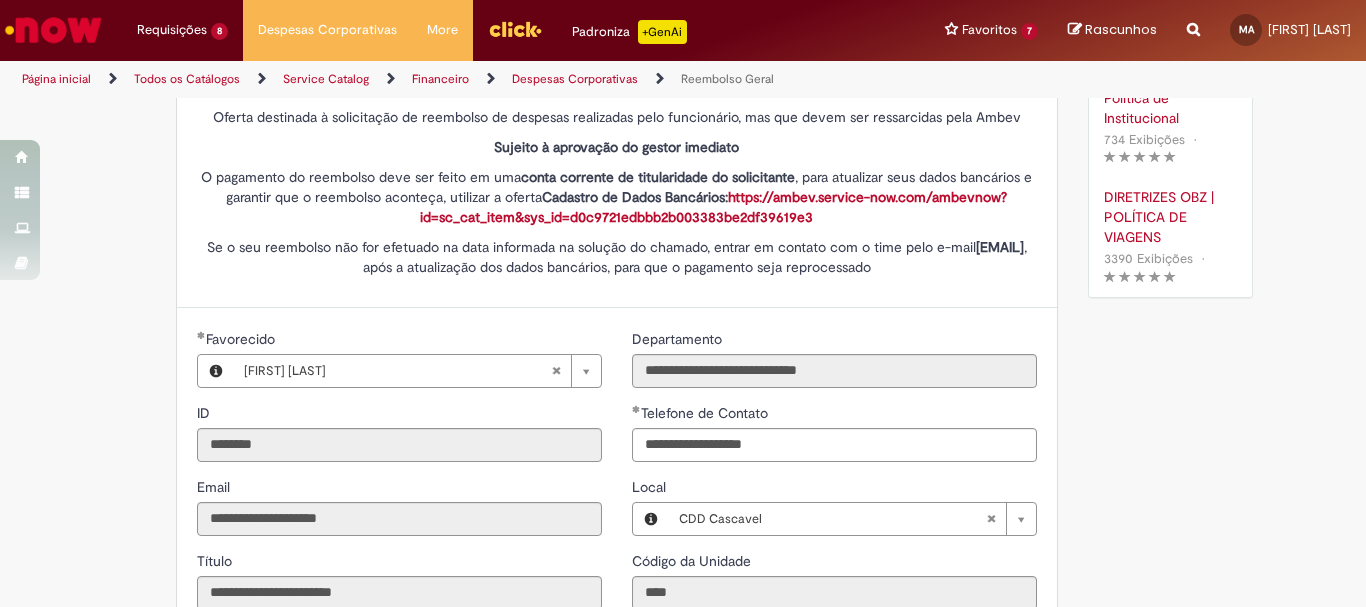 scroll, scrollTop: 41, scrollLeft: 0, axis: vertical 